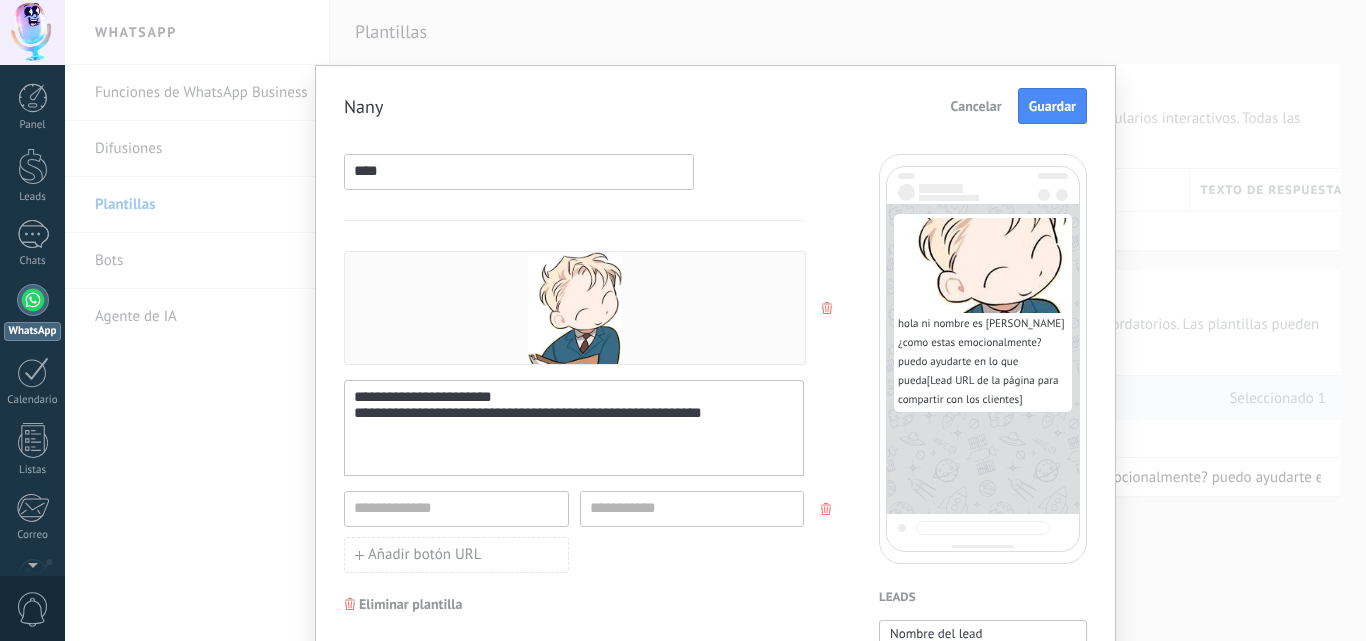 scroll, scrollTop: 0, scrollLeft: 0, axis: both 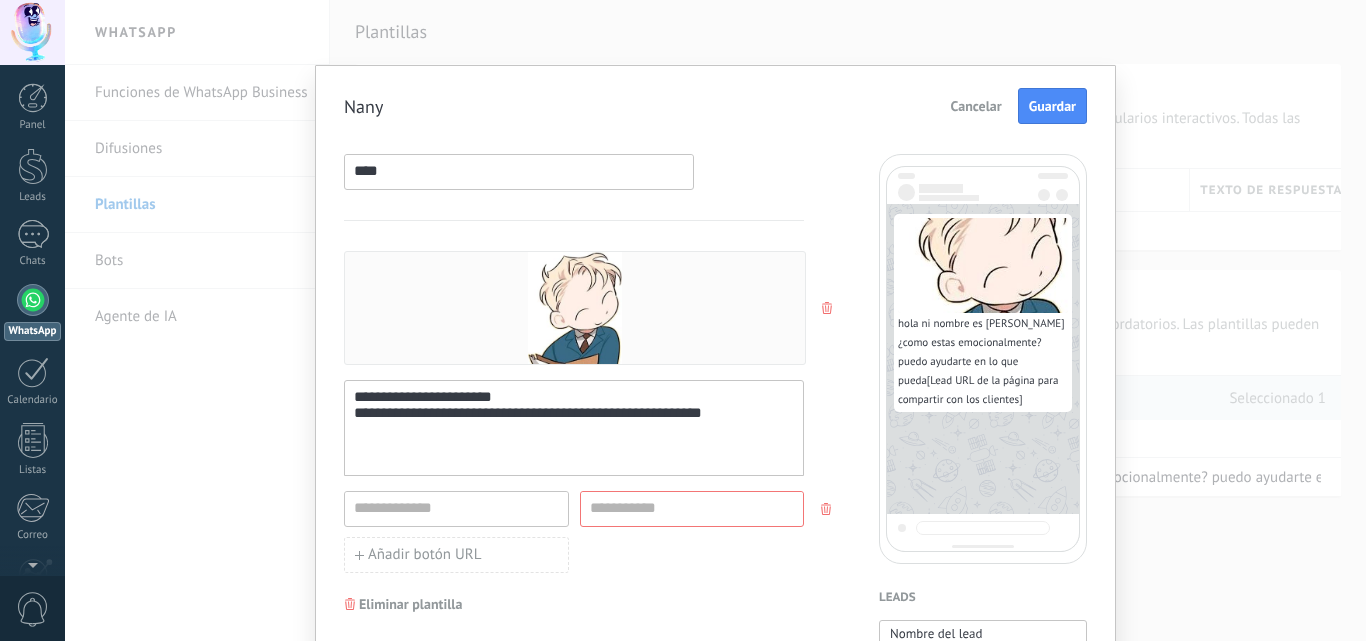 click on "Guardar" at bounding box center (1052, 106) 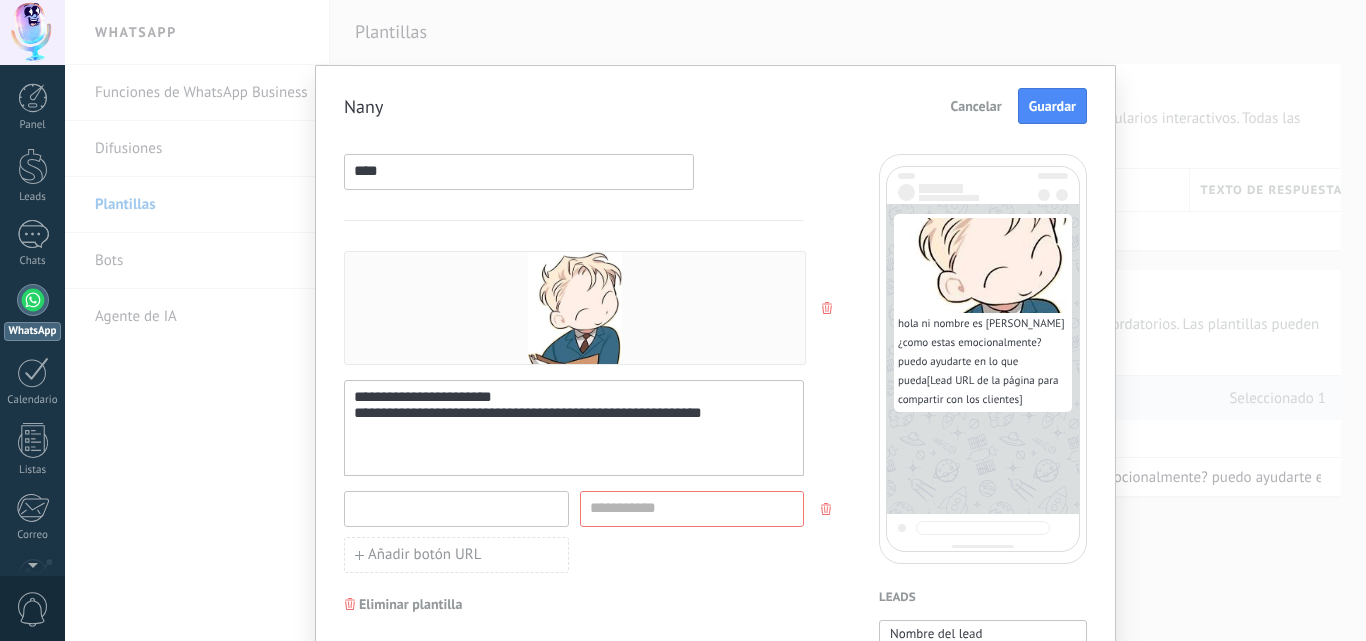 click at bounding box center (456, 508) 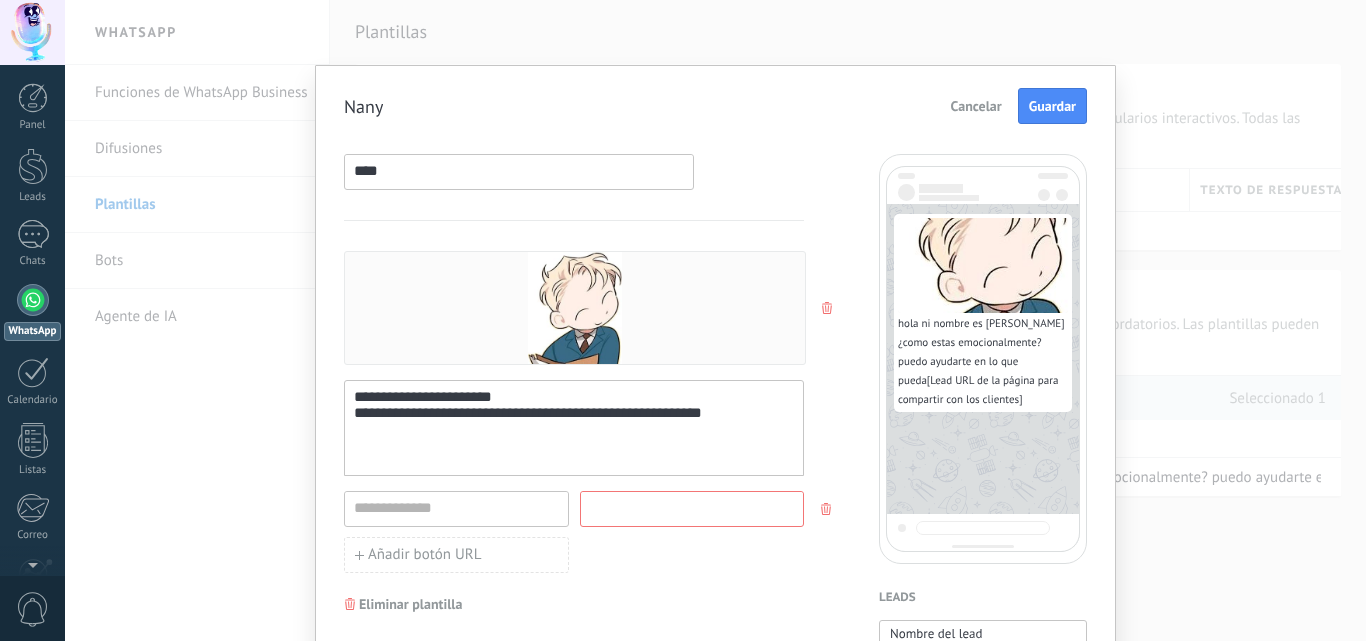 click at bounding box center (692, 508) 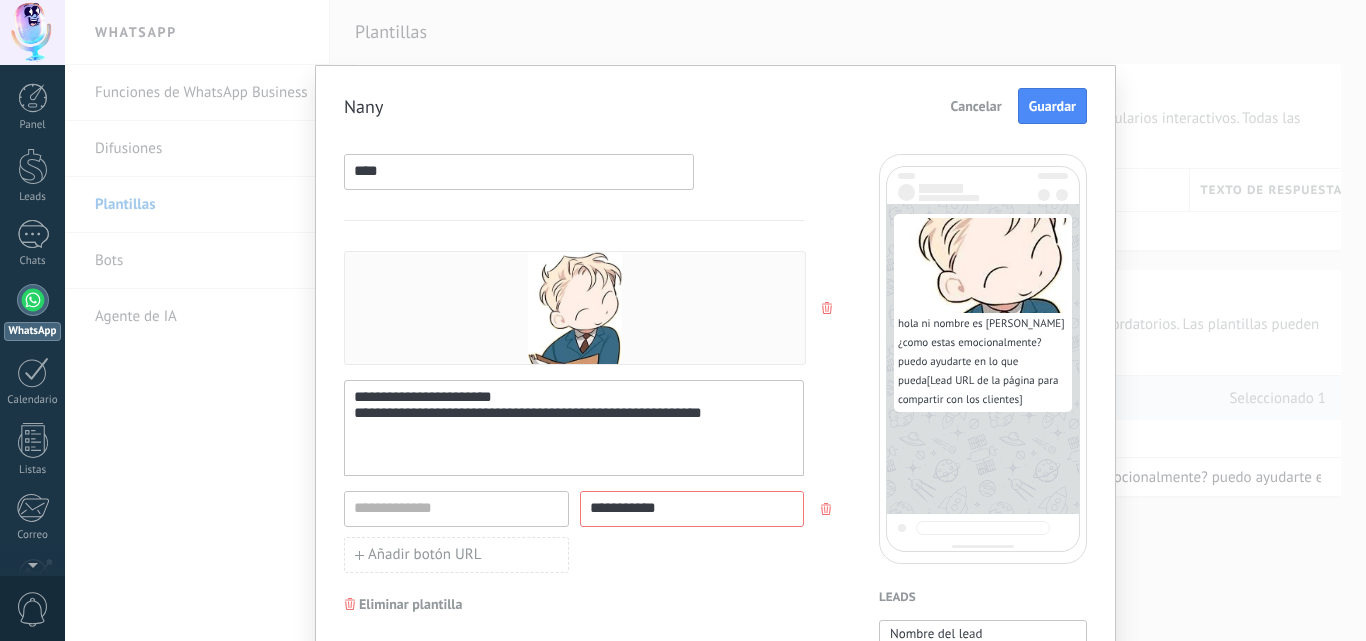 type on "**********" 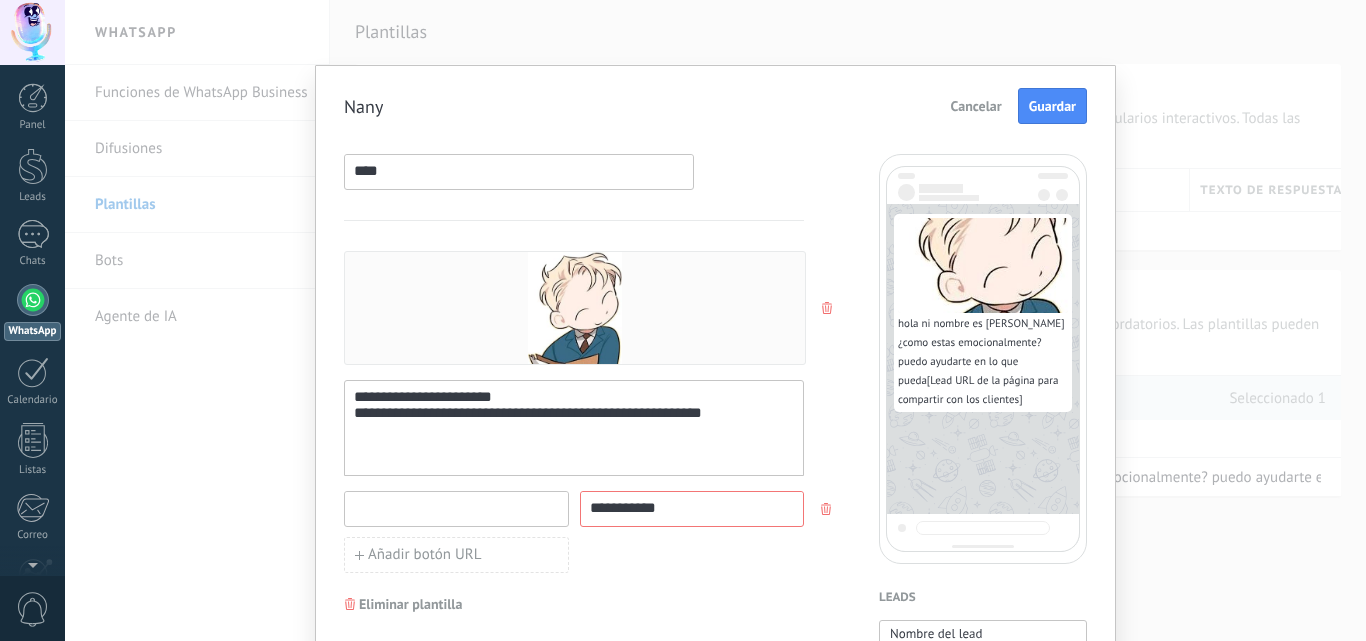 click at bounding box center (456, 508) 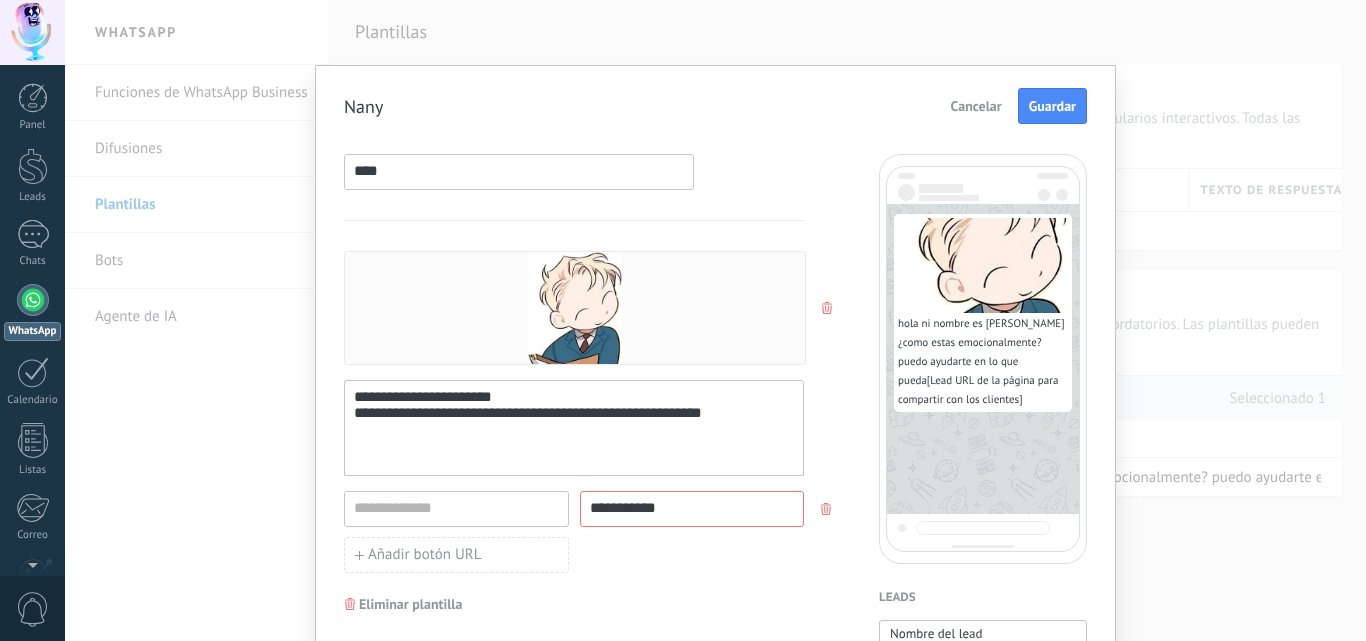 click on "Añadir botón URL" at bounding box center (574, 555) 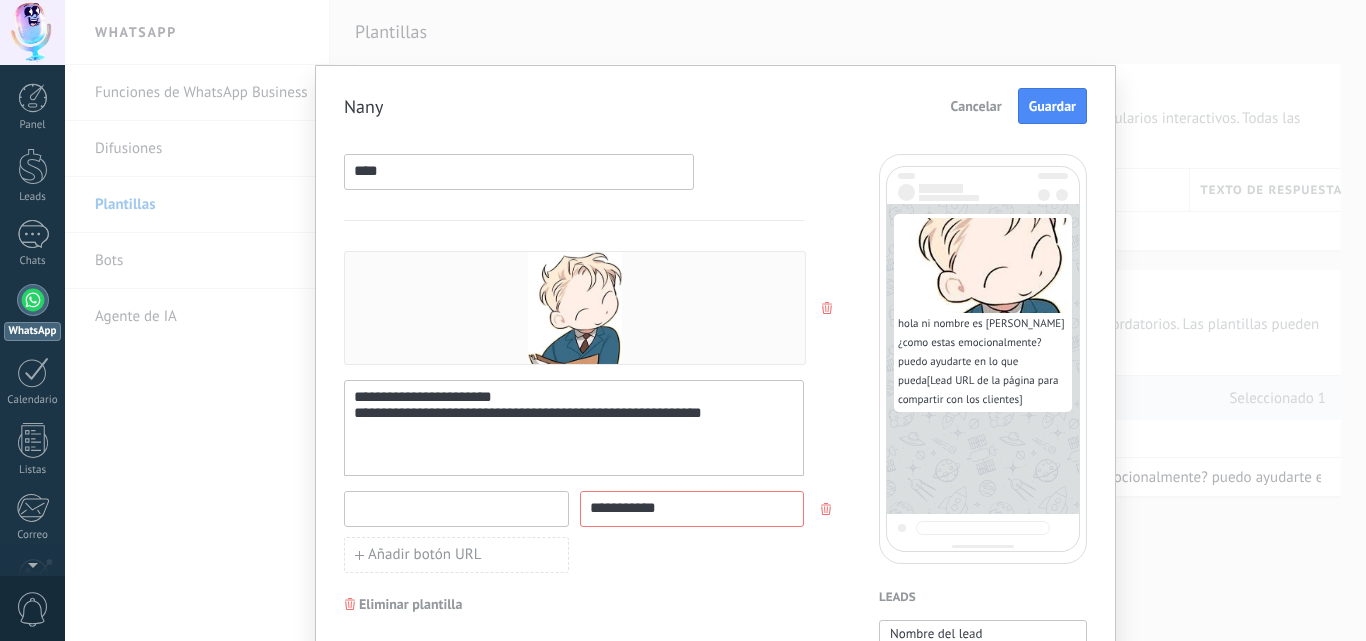 click at bounding box center (456, 508) 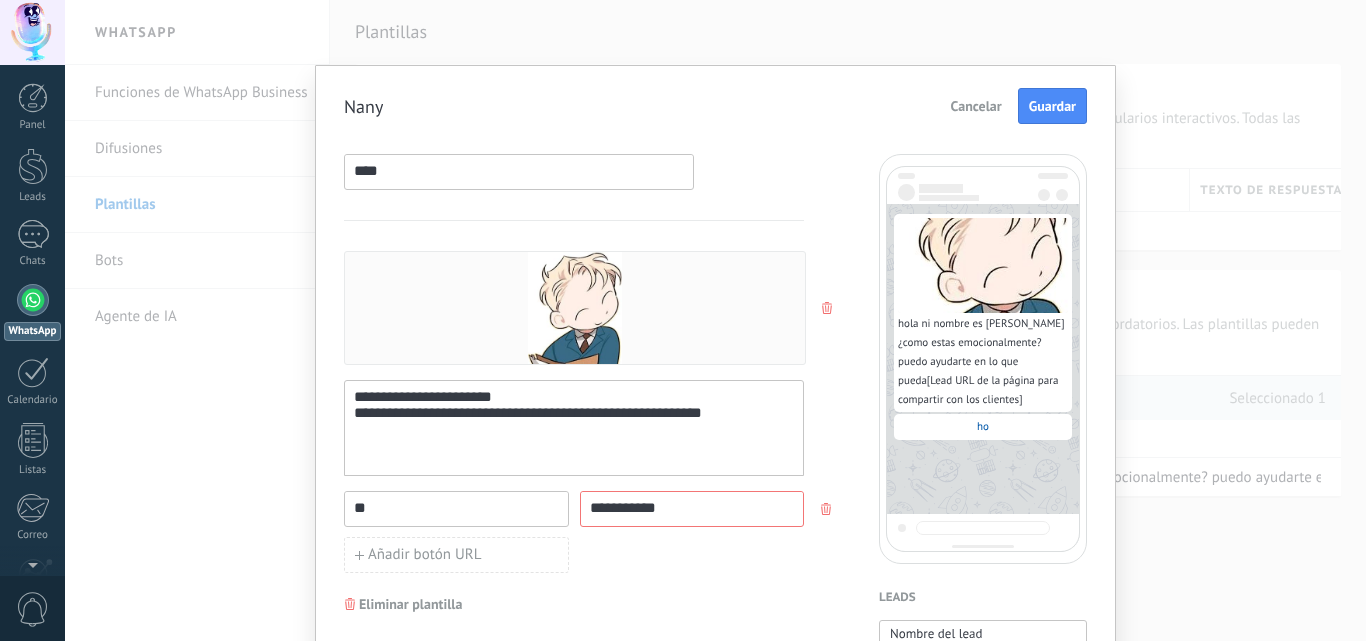type on "*" 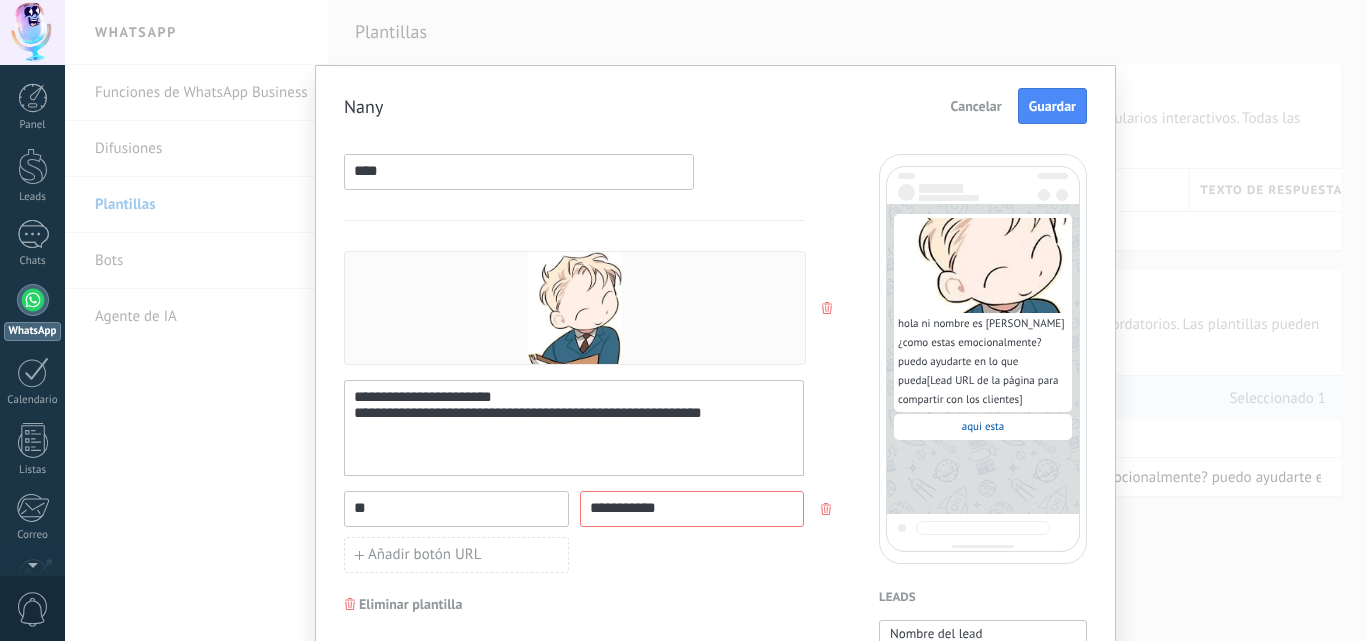 type on "*" 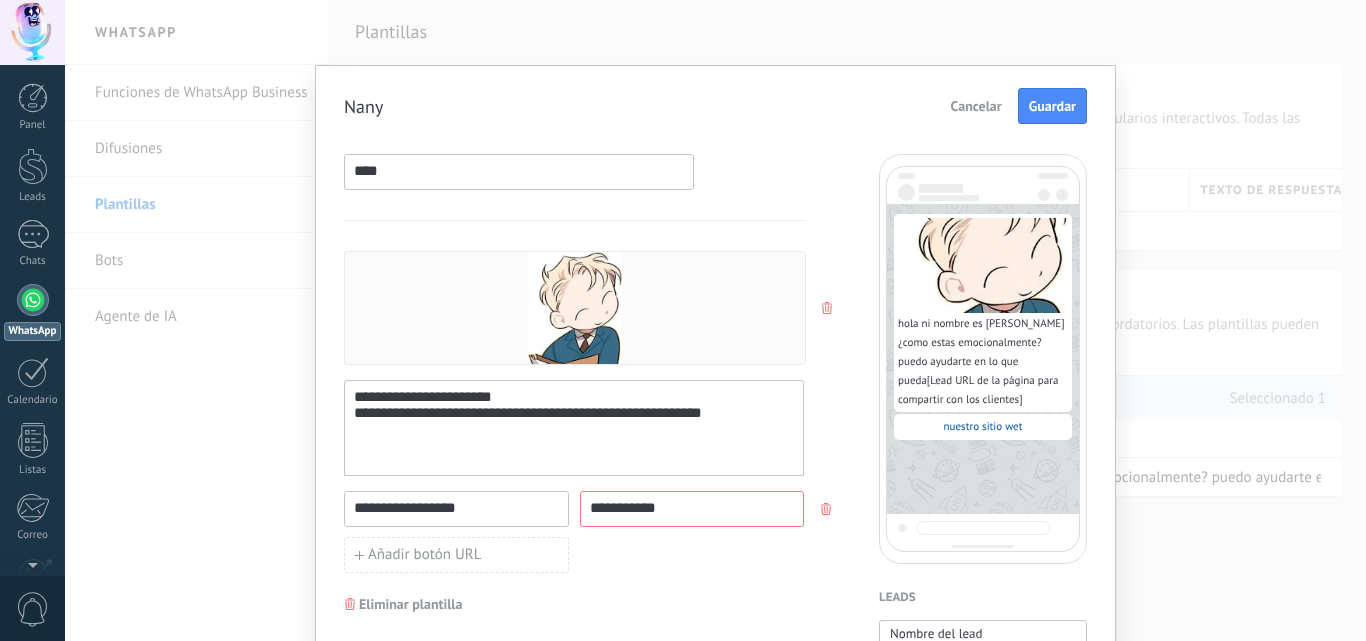 type on "**********" 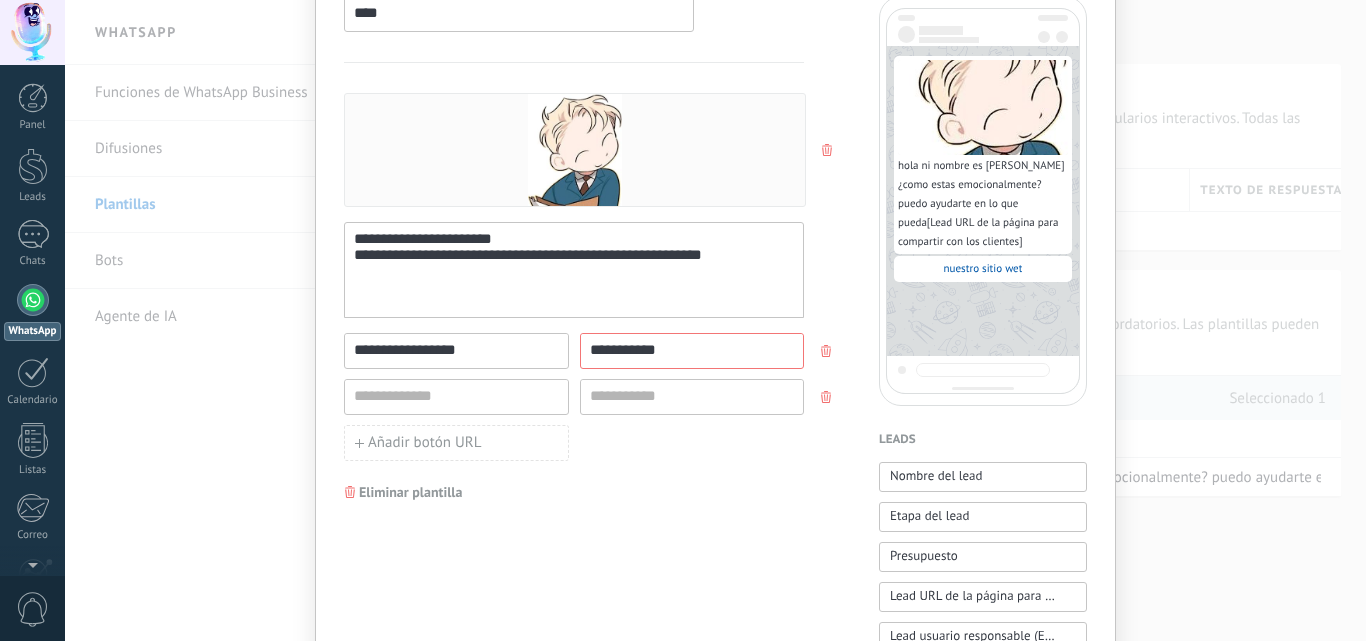 scroll, scrollTop: 0, scrollLeft: 0, axis: both 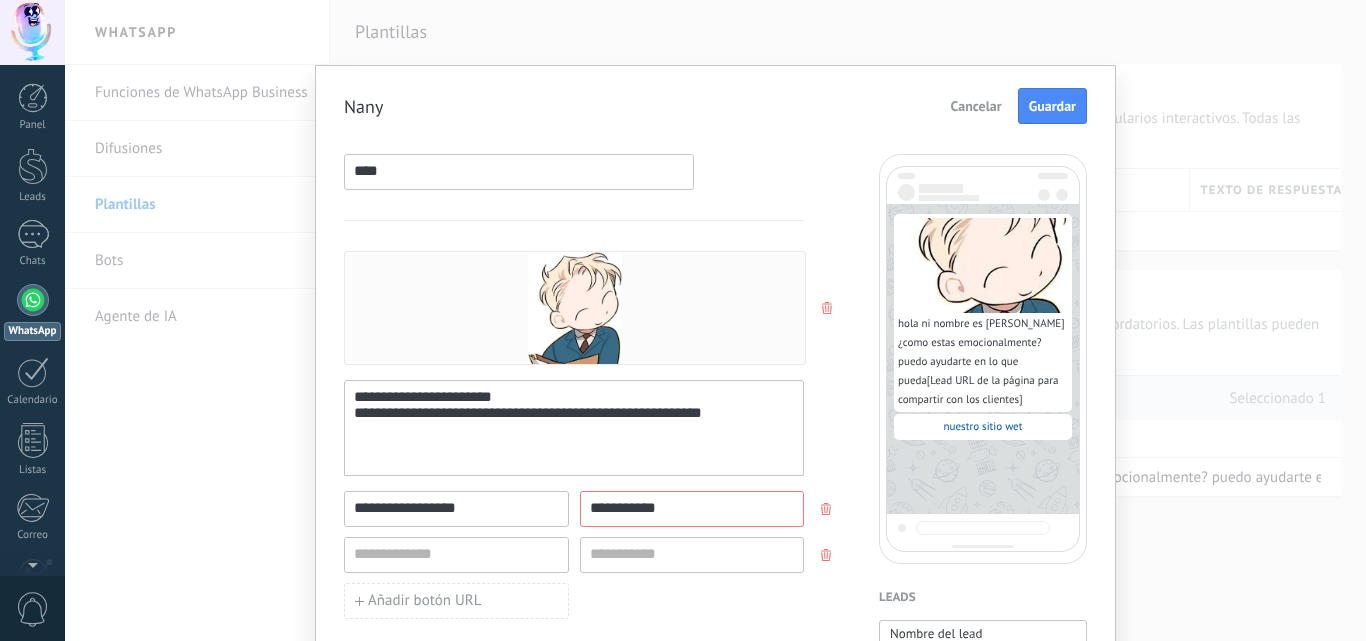 click on "Guardar" at bounding box center [1052, 106] 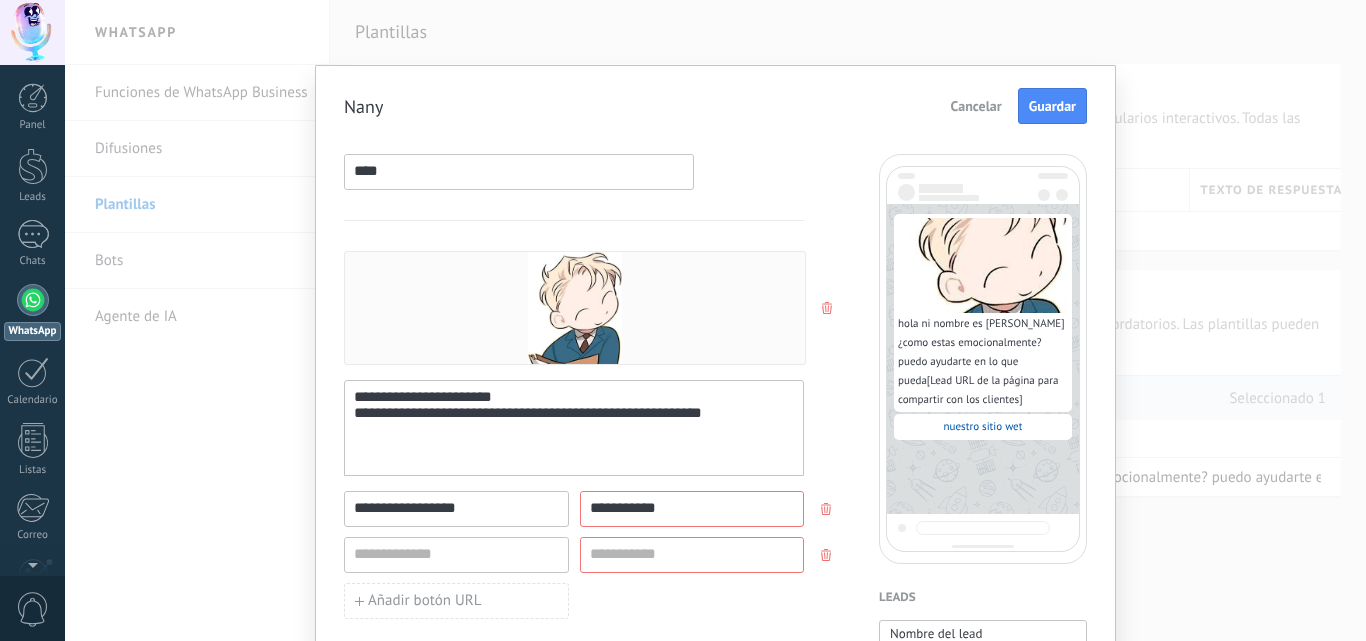 click on "Guardar" at bounding box center [1052, 106] 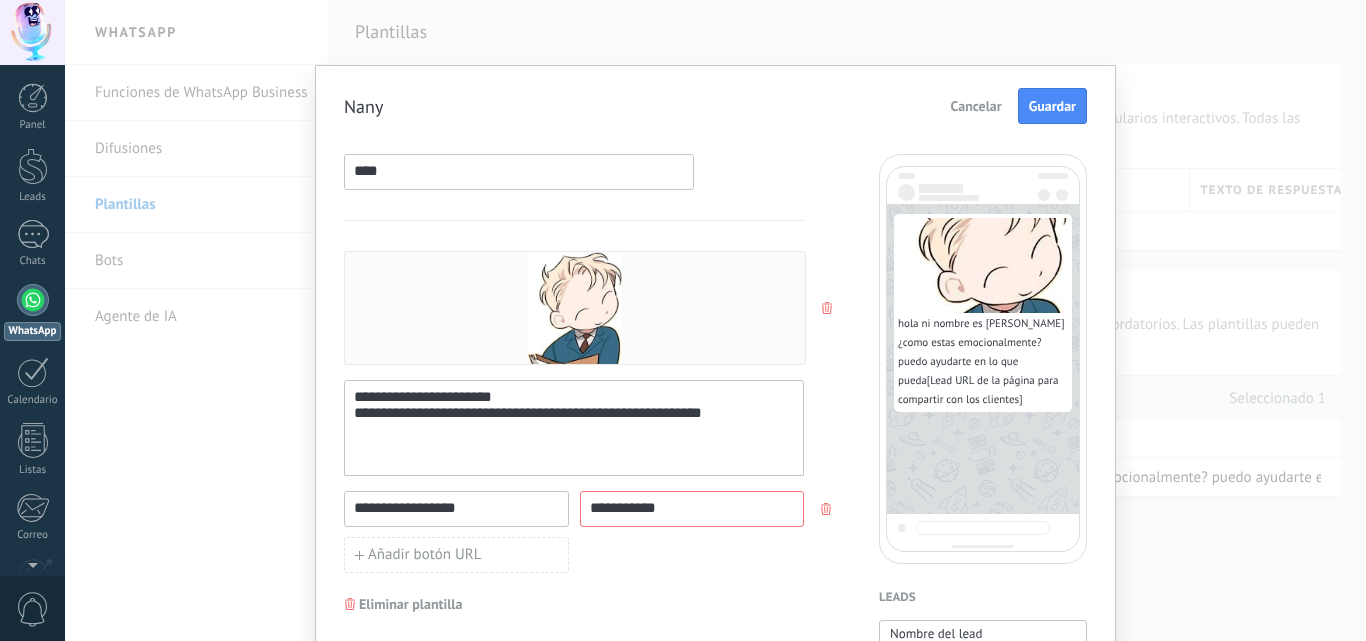 click 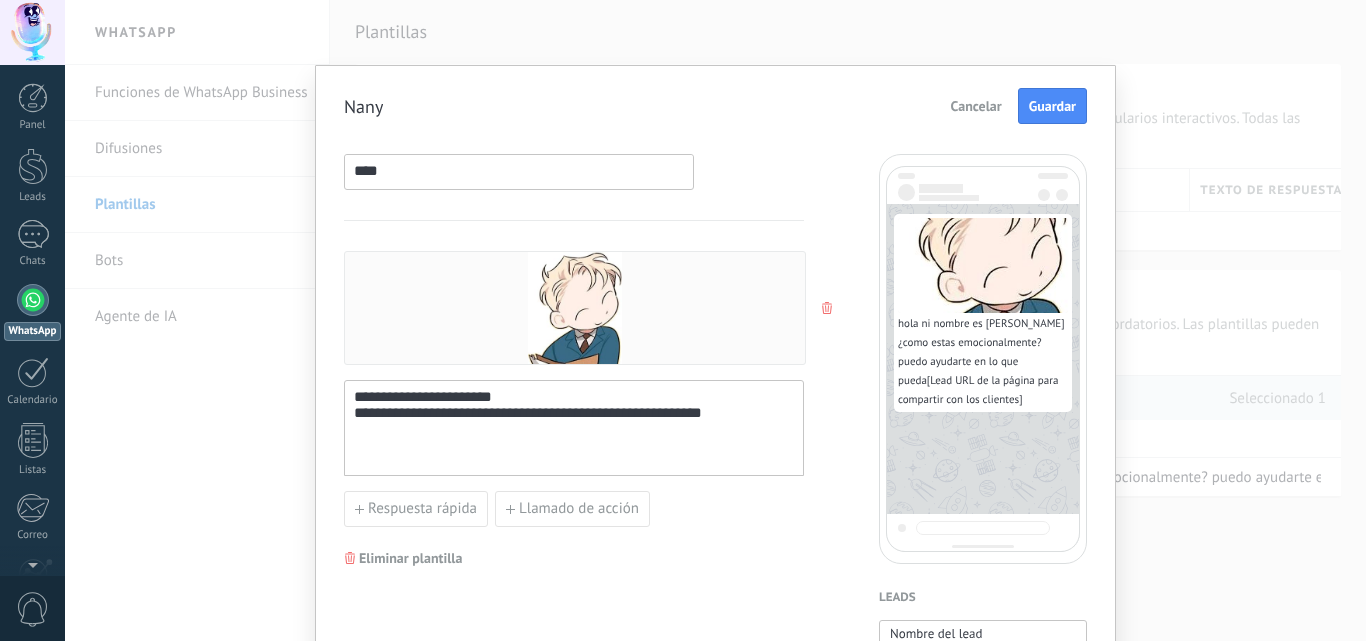 drag, startPoint x: 1067, startPoint y: 80, endPoint x: 1048, endPoint y: 104, distance: 30.610456 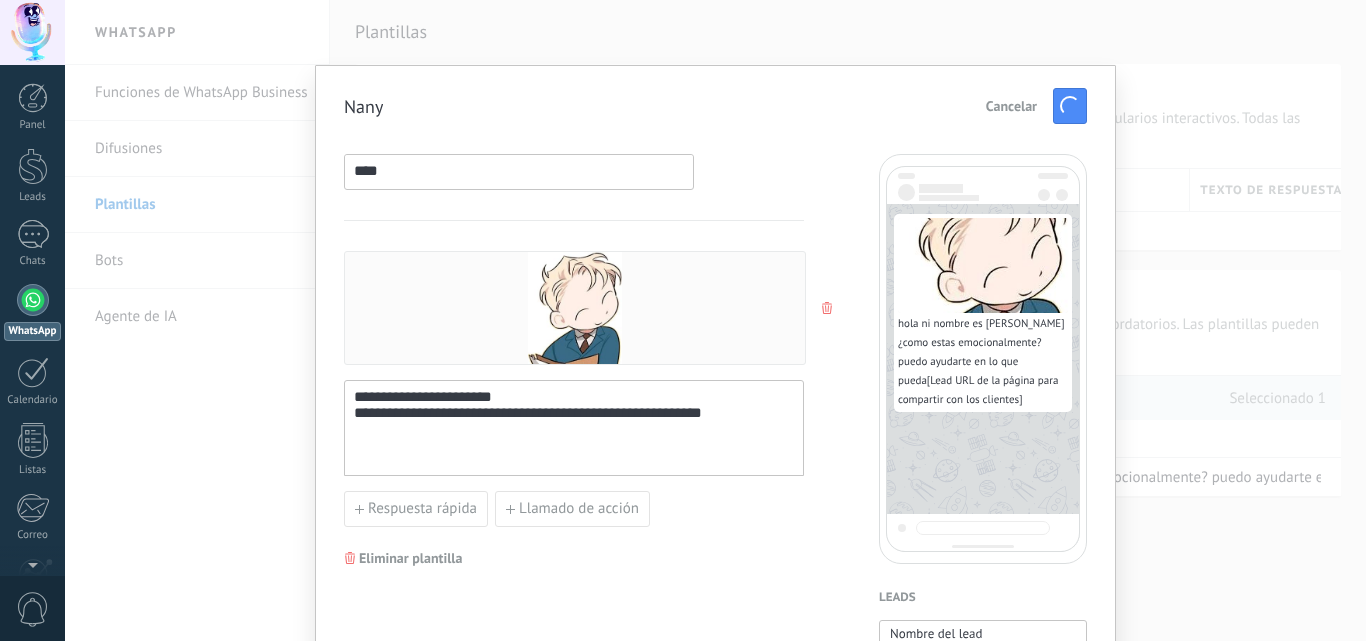 click on "Cancelar" at bounding box center [1032, 106] 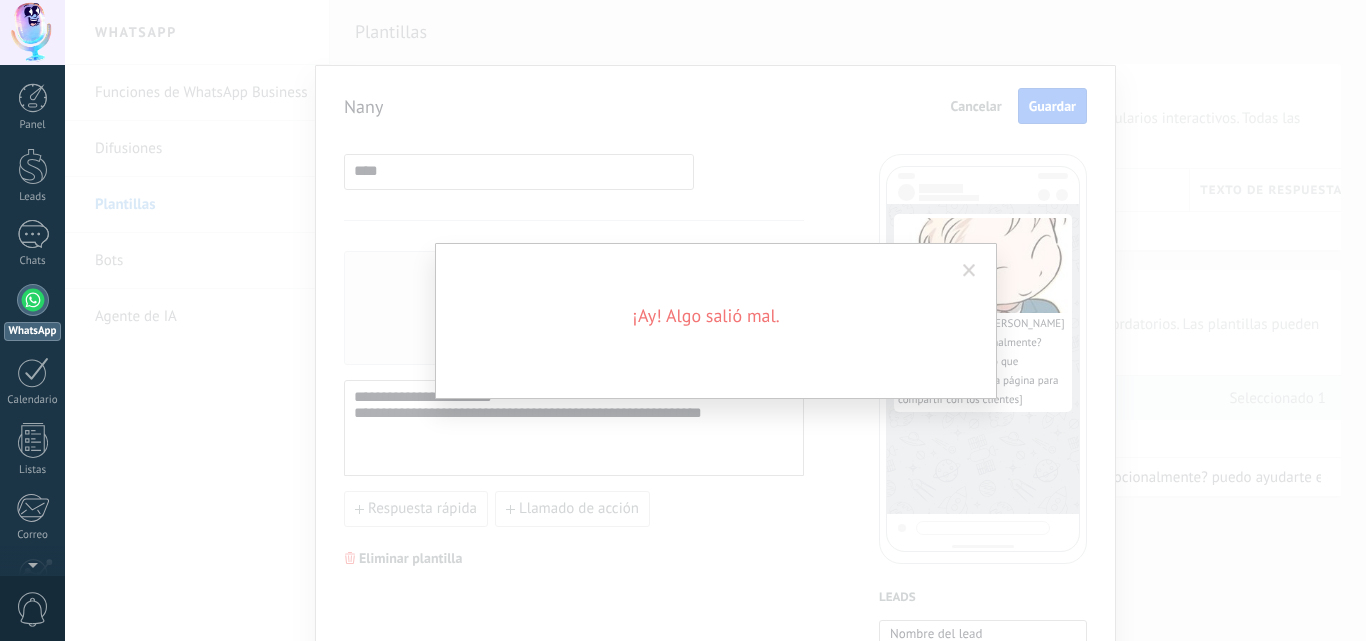 click at bounding box center [969, 271] 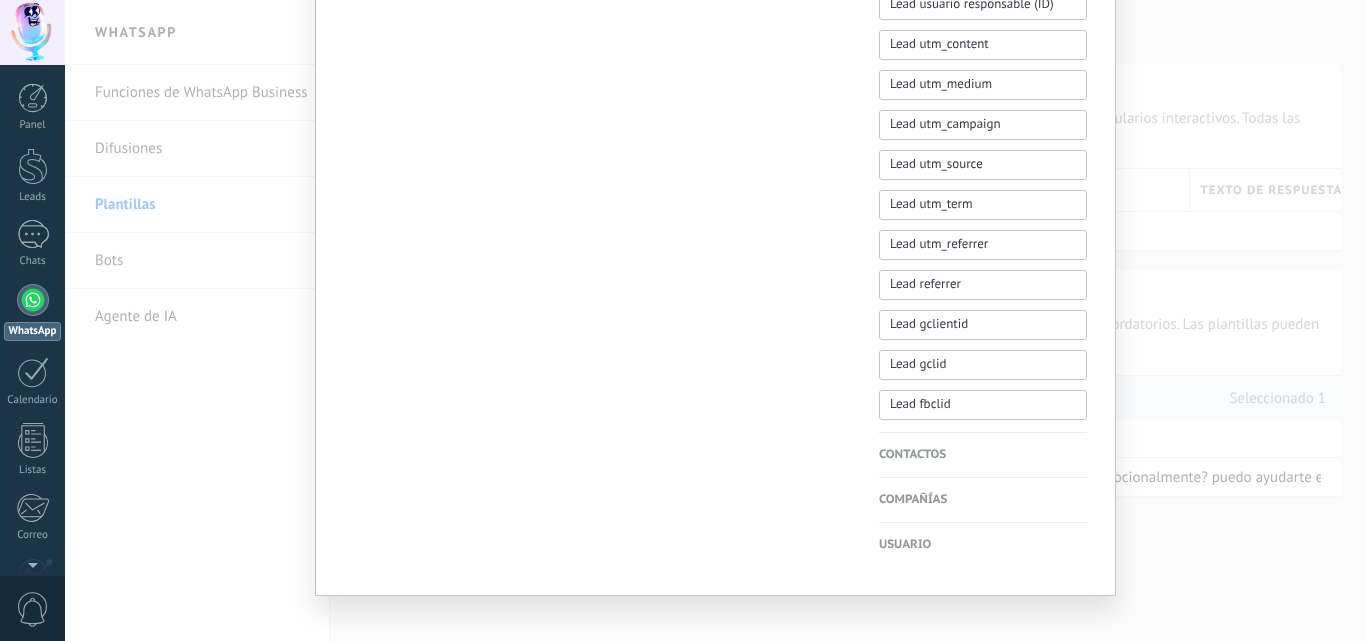 scroll, scrollTop: 970, scrollLeft: 0, axis: vertical 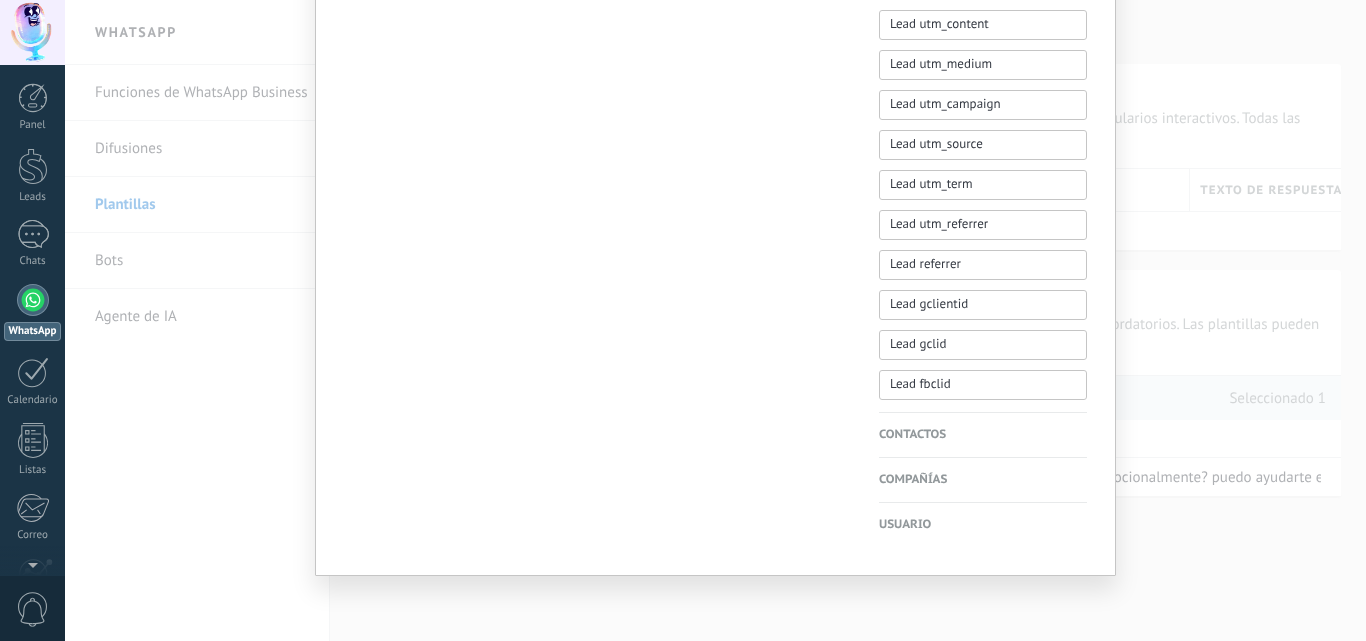 click on "Contactos" at bounding box center (983, 435) 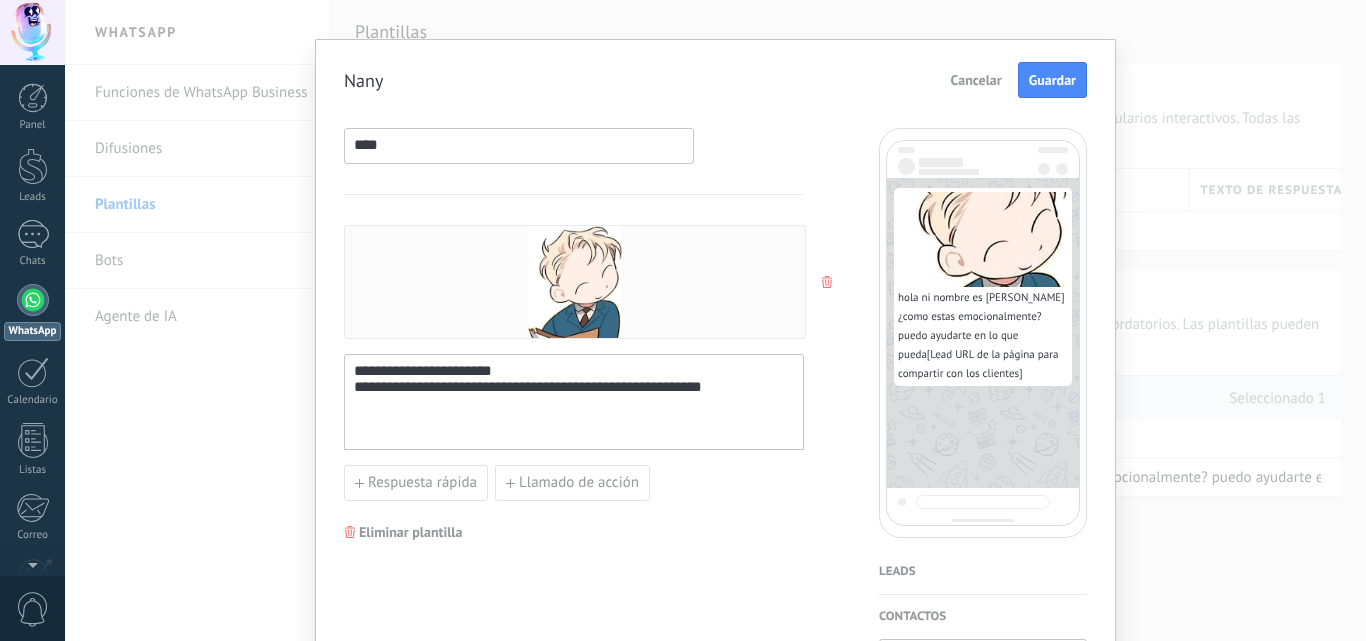 scroll, scrollTop: 0, scrollLeft: 0, axis: both 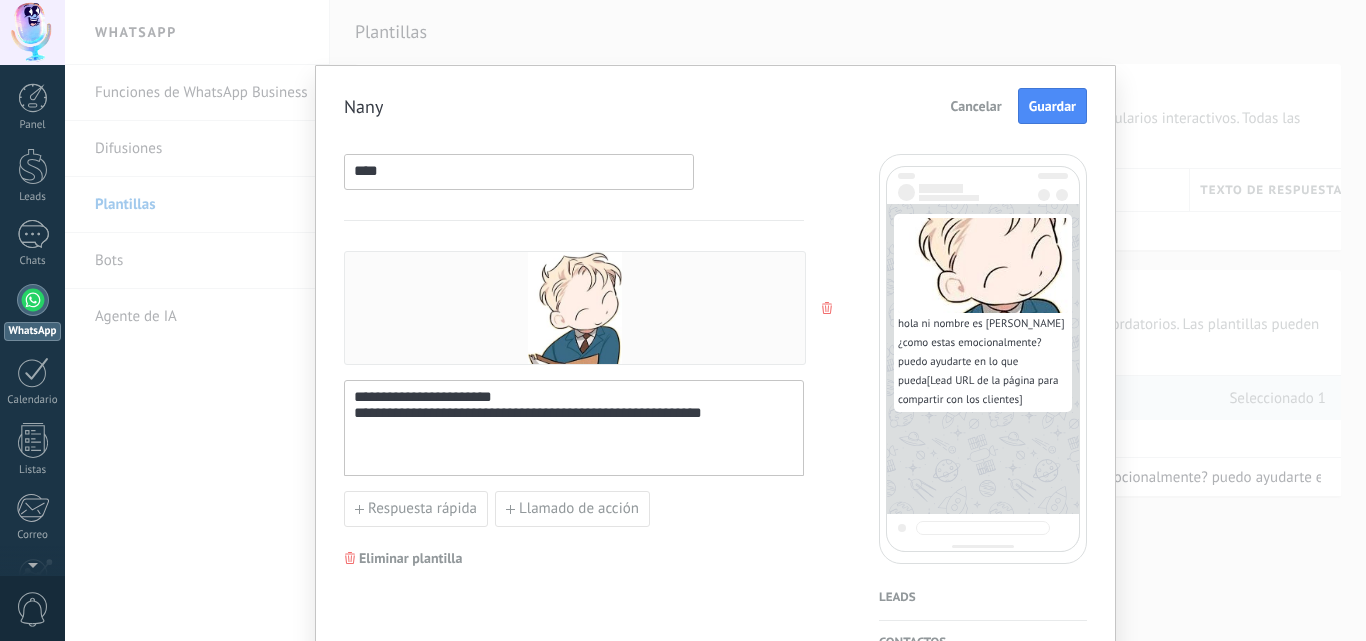 click on "Guardar" at bounding box center [1052, 106] 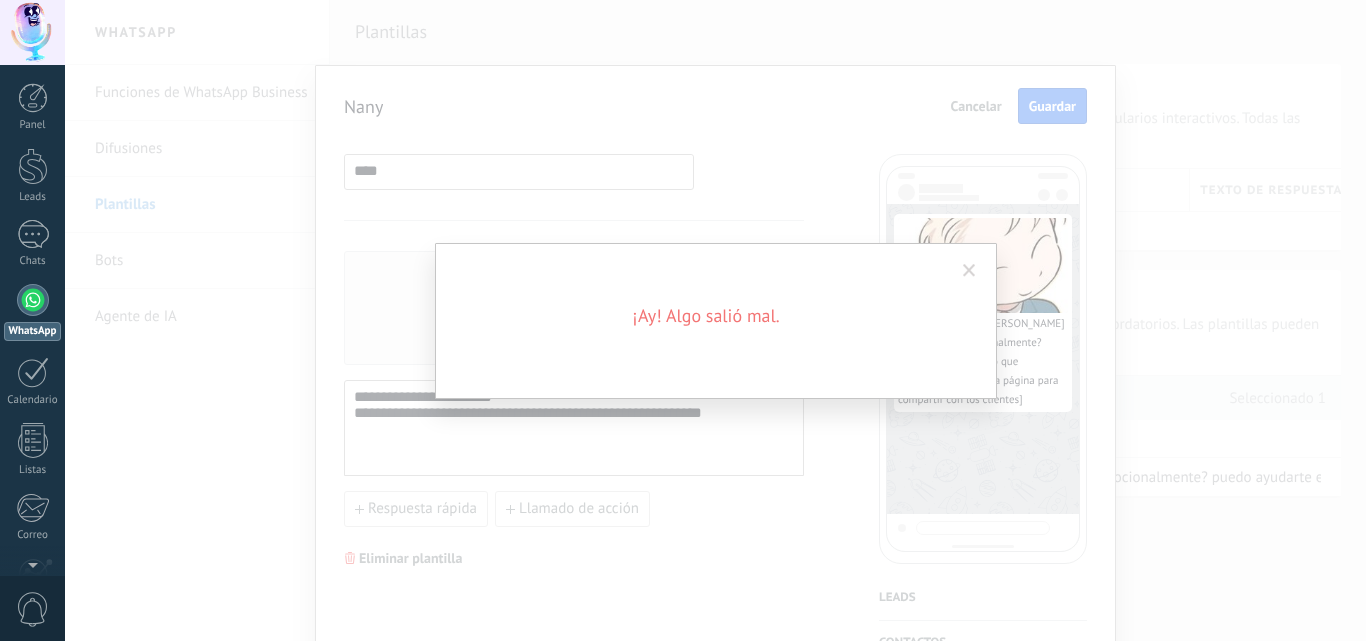 click at bounding box center (969, 271) 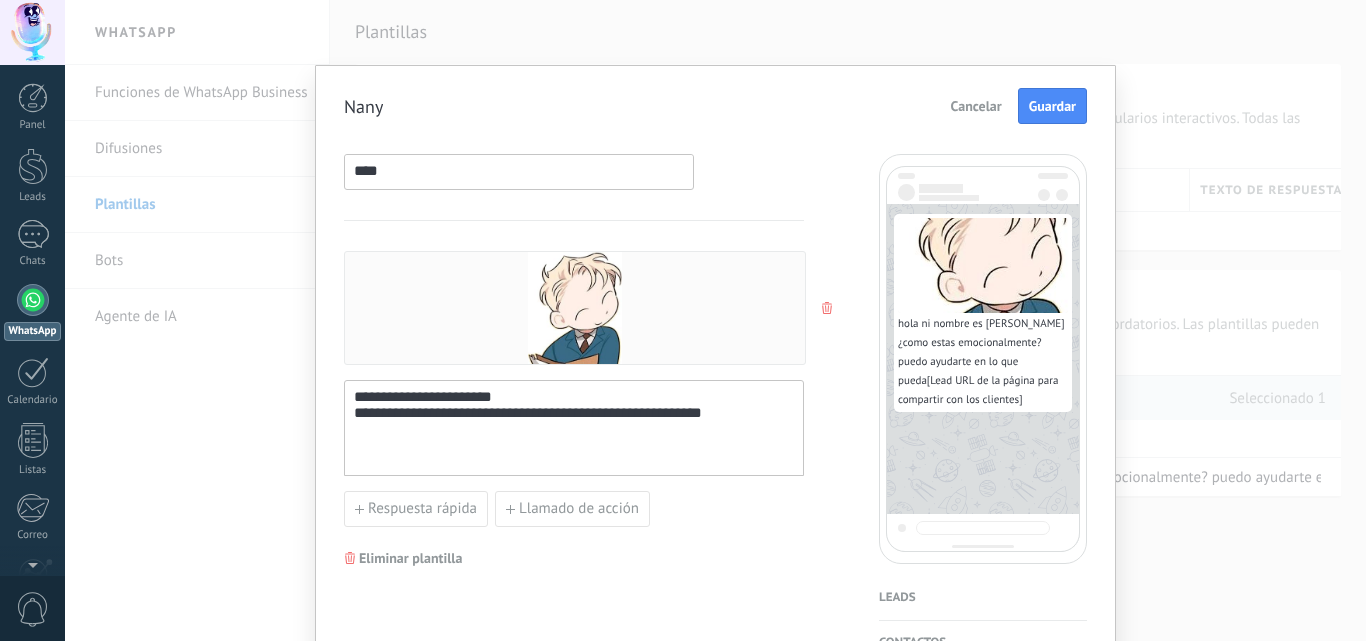 click on "Cancelar" at bounding box center (976, 106) 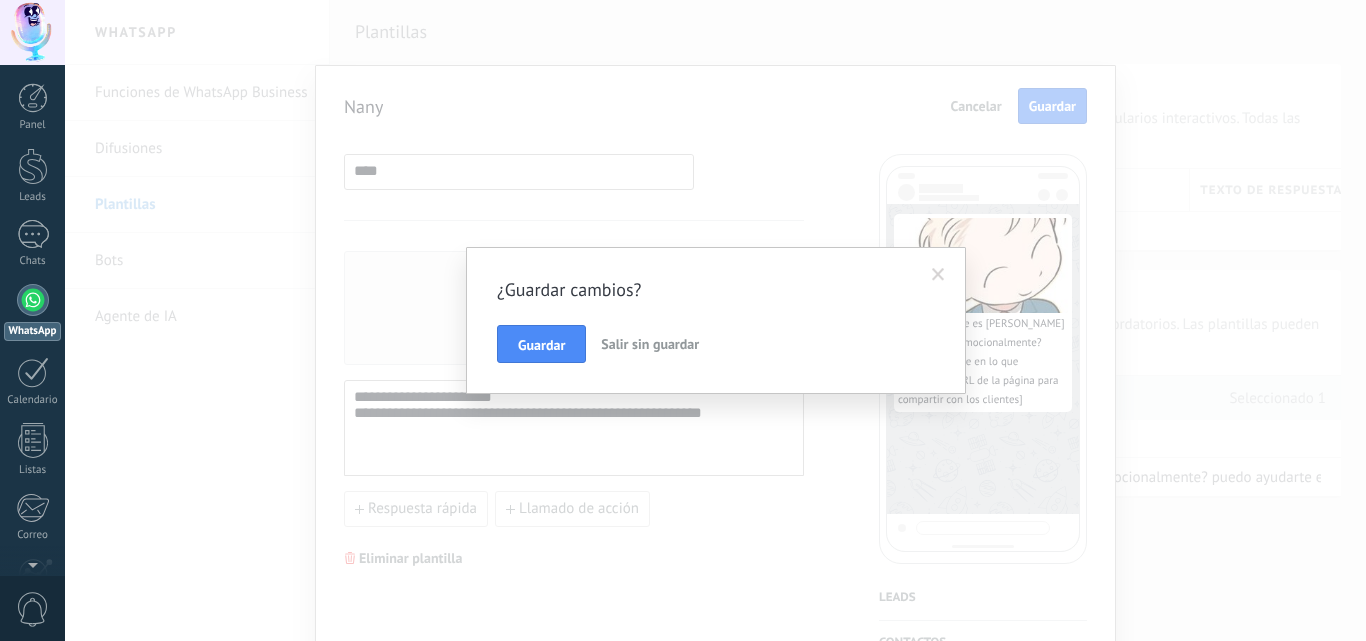 click on "Guardar" at bounding box center [541, 344] 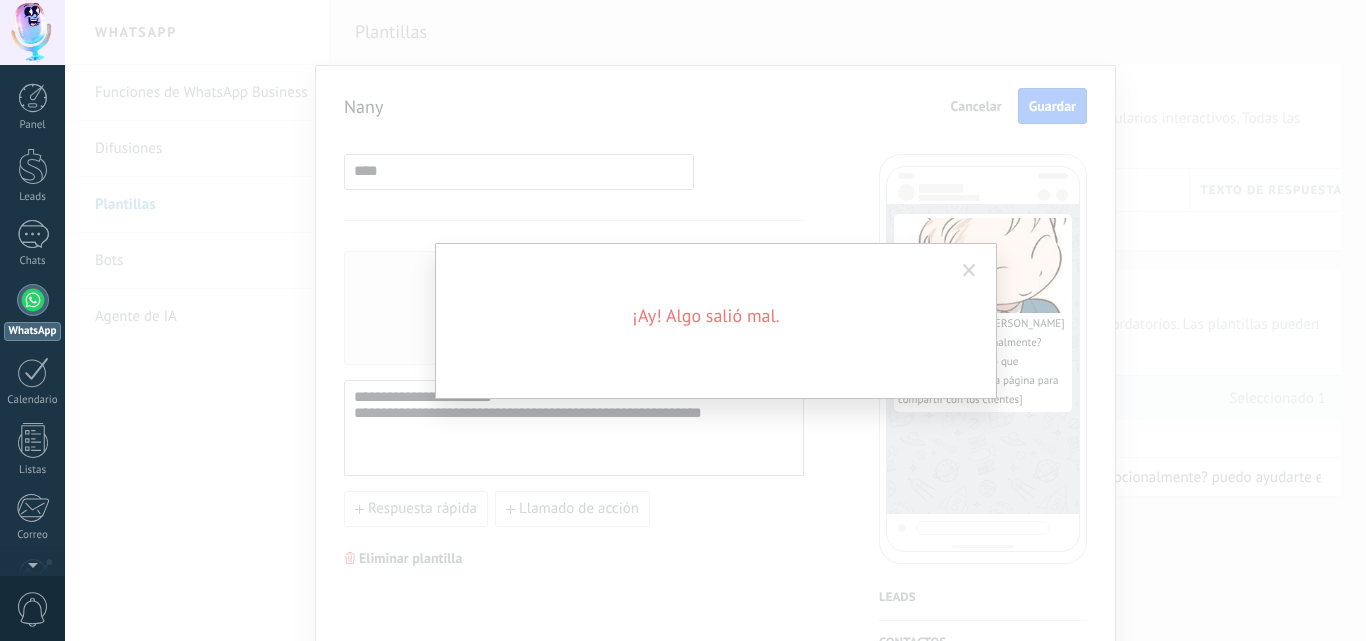 click at bounding box center (969, 271) 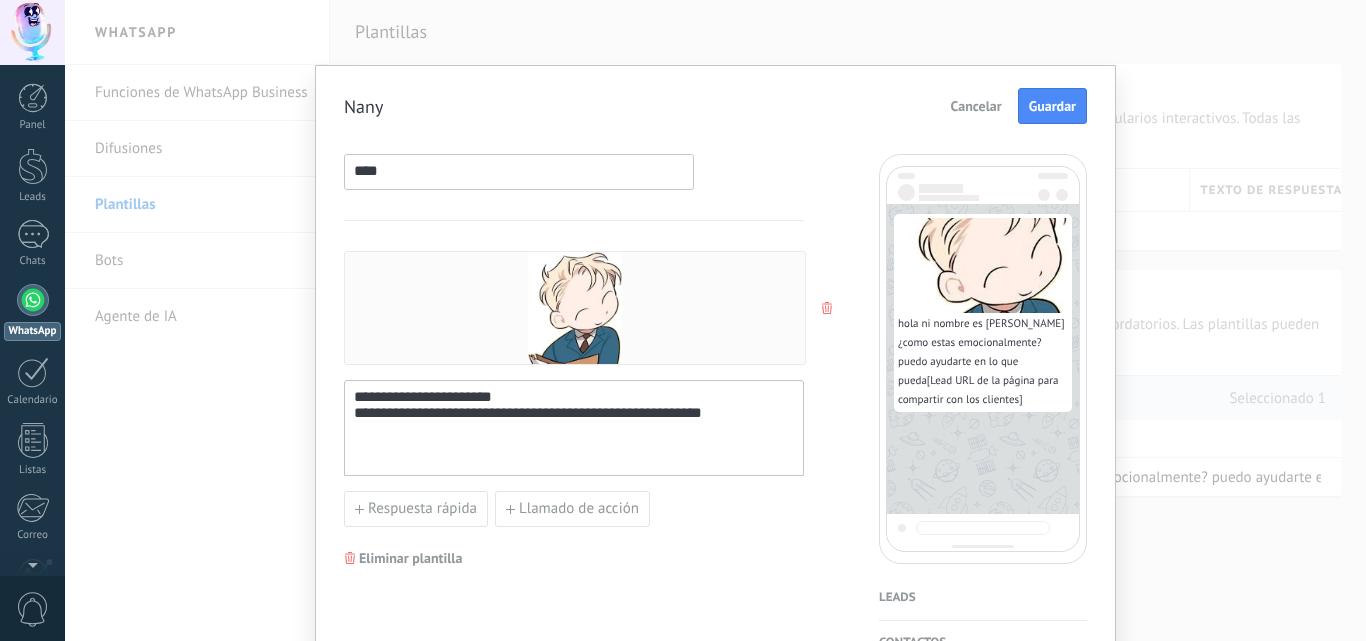 click on "Cancelar" at bounding box center [976, 106] 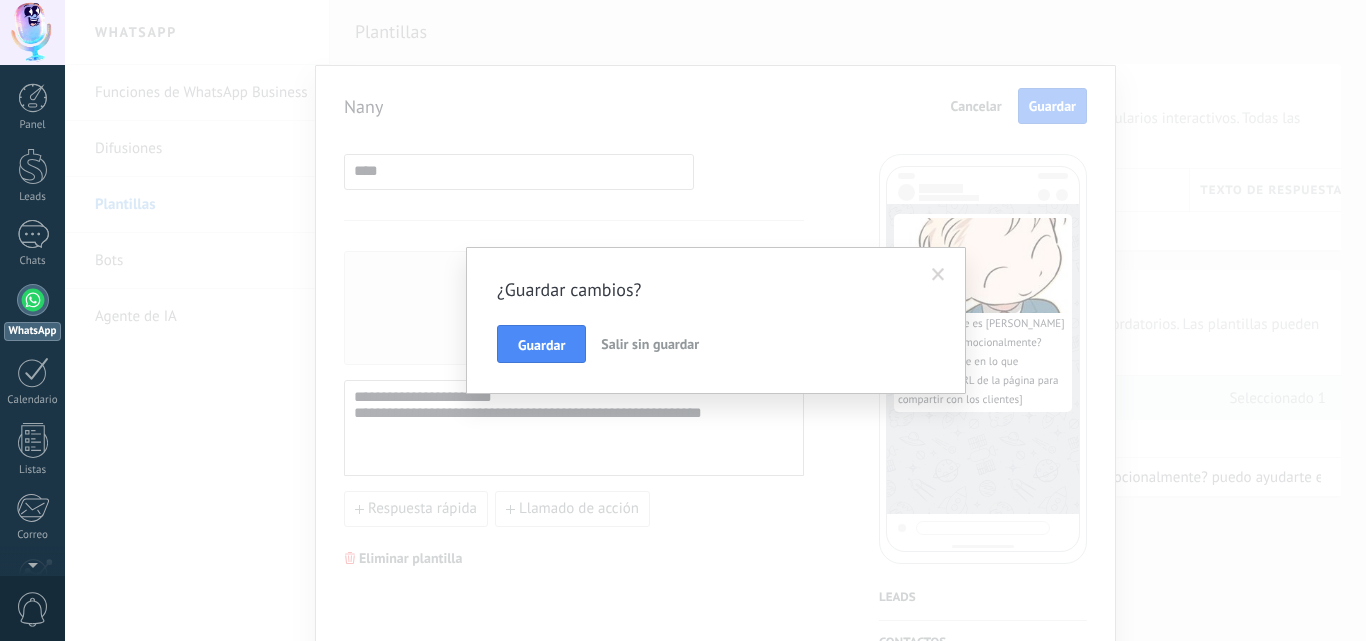 click on "Salir sin guardar" at bounding box center [650, 344] 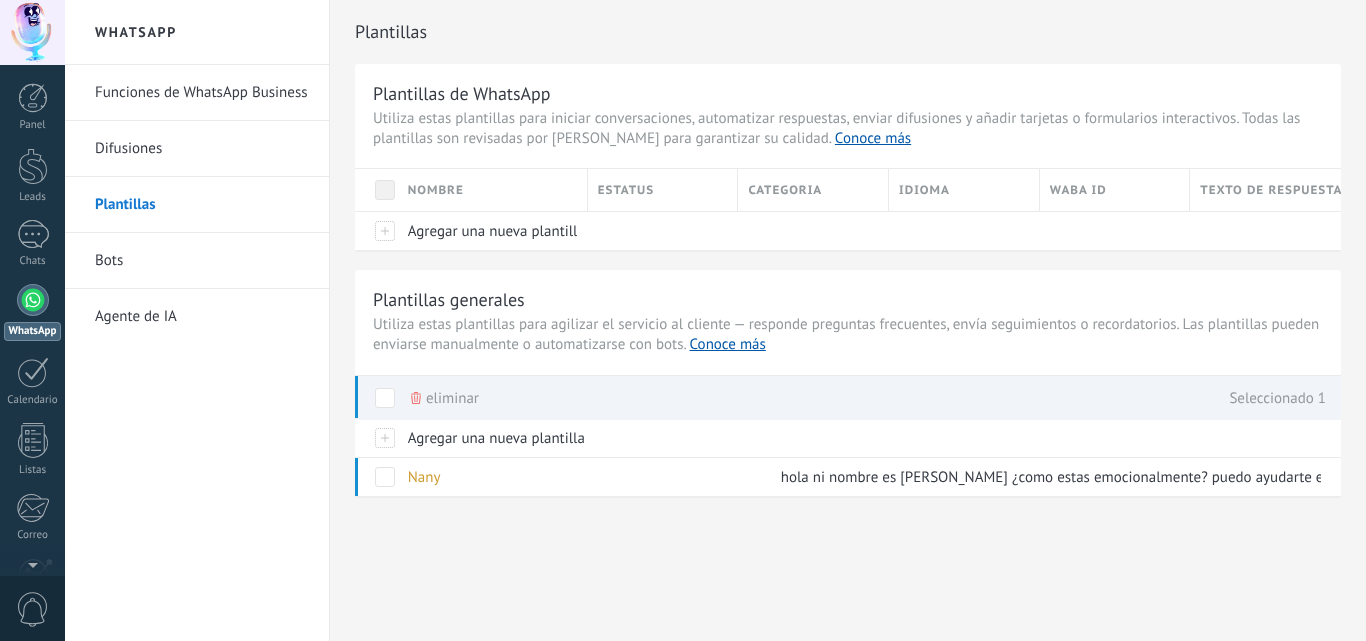 click on "eliminar Seleccionado 1" at bounding box center (840, 398) 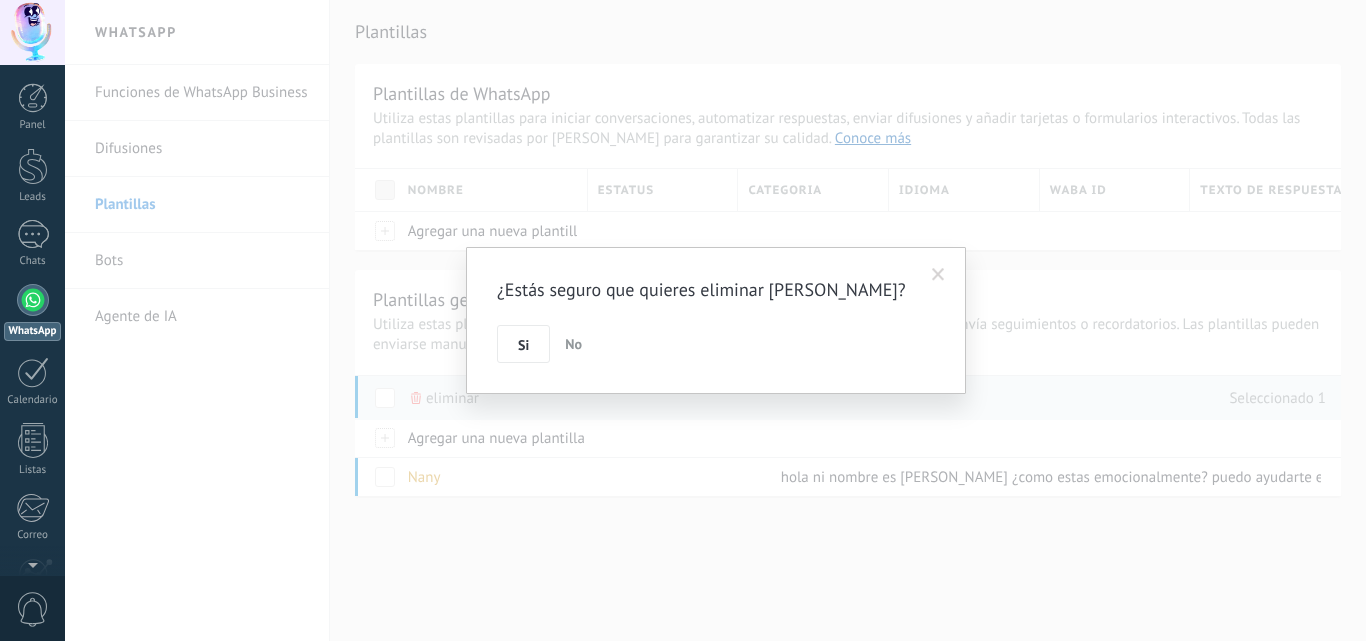 click on "Si" at bounding box center [523, 344] 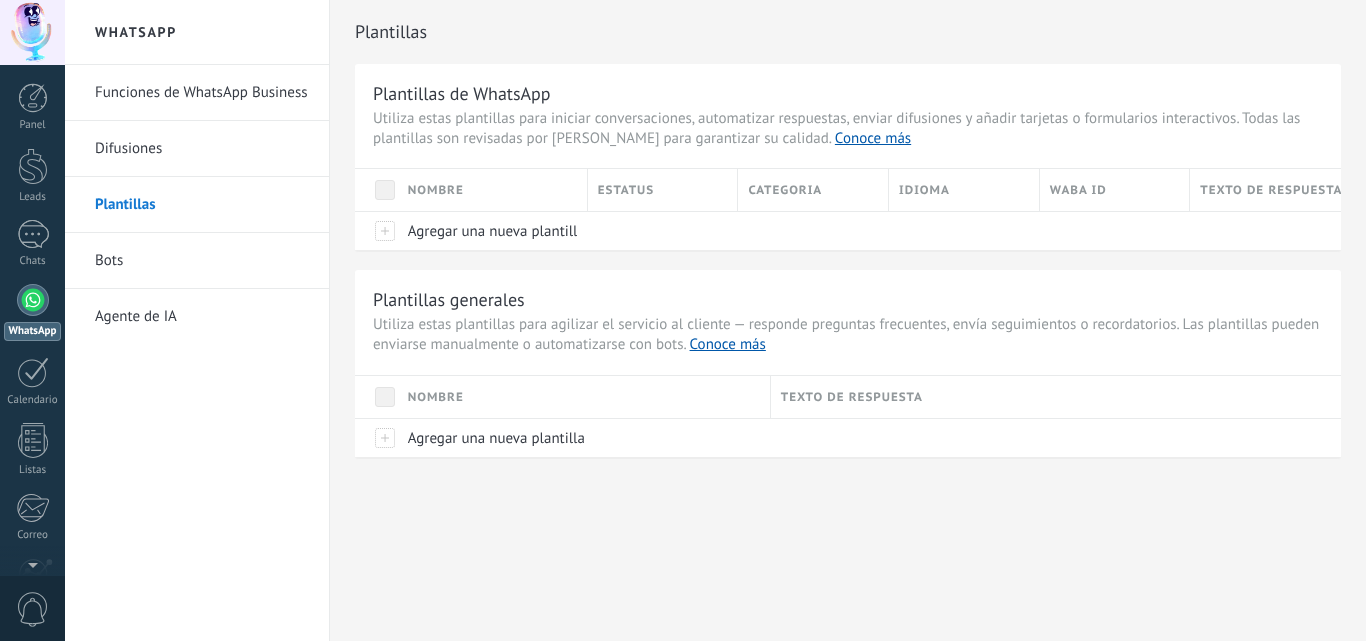 click on "Bots" at bounding box center (202, 261) 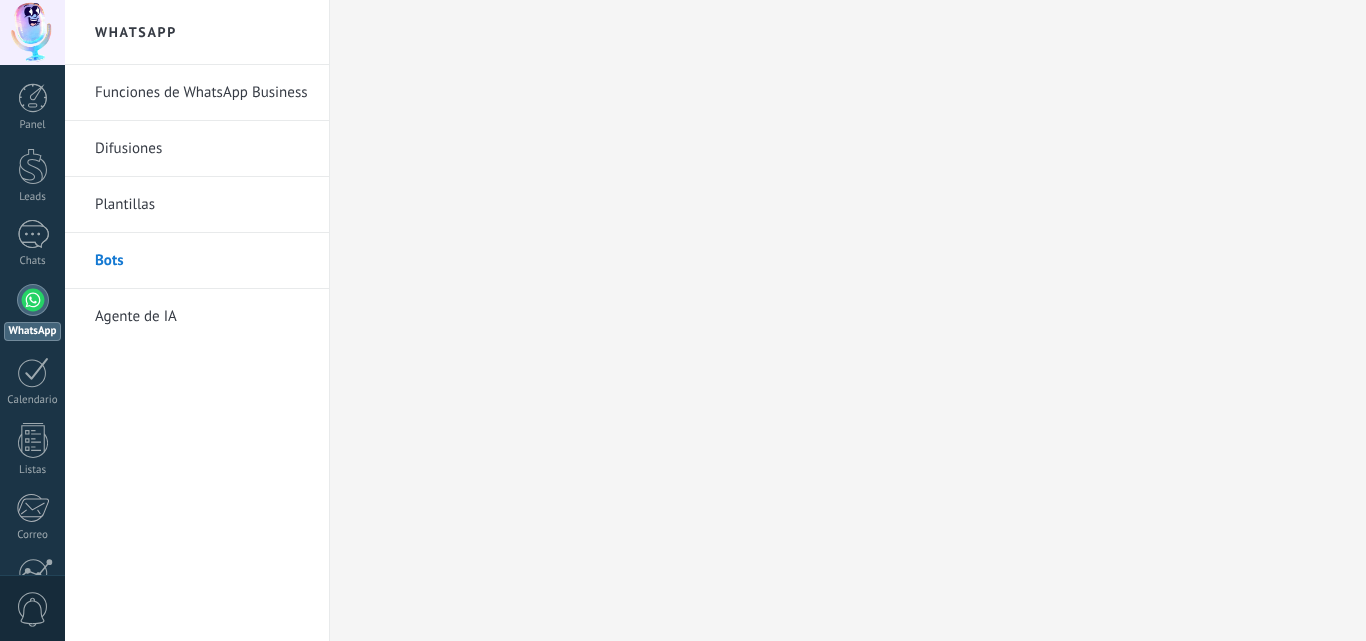 scroll, scrollTop: 0, scrollLeft: 0, axis: both 